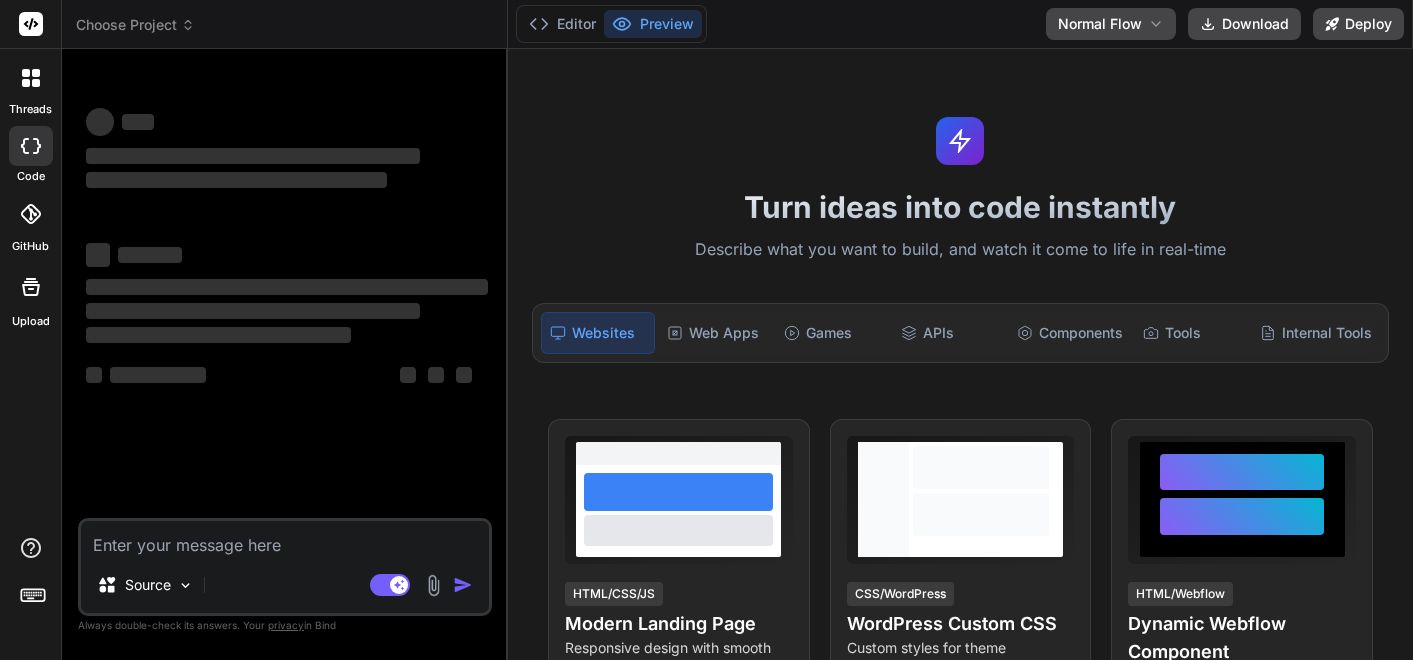 scroll, scrollTop: 0, scrollLeft: 0, axis: both 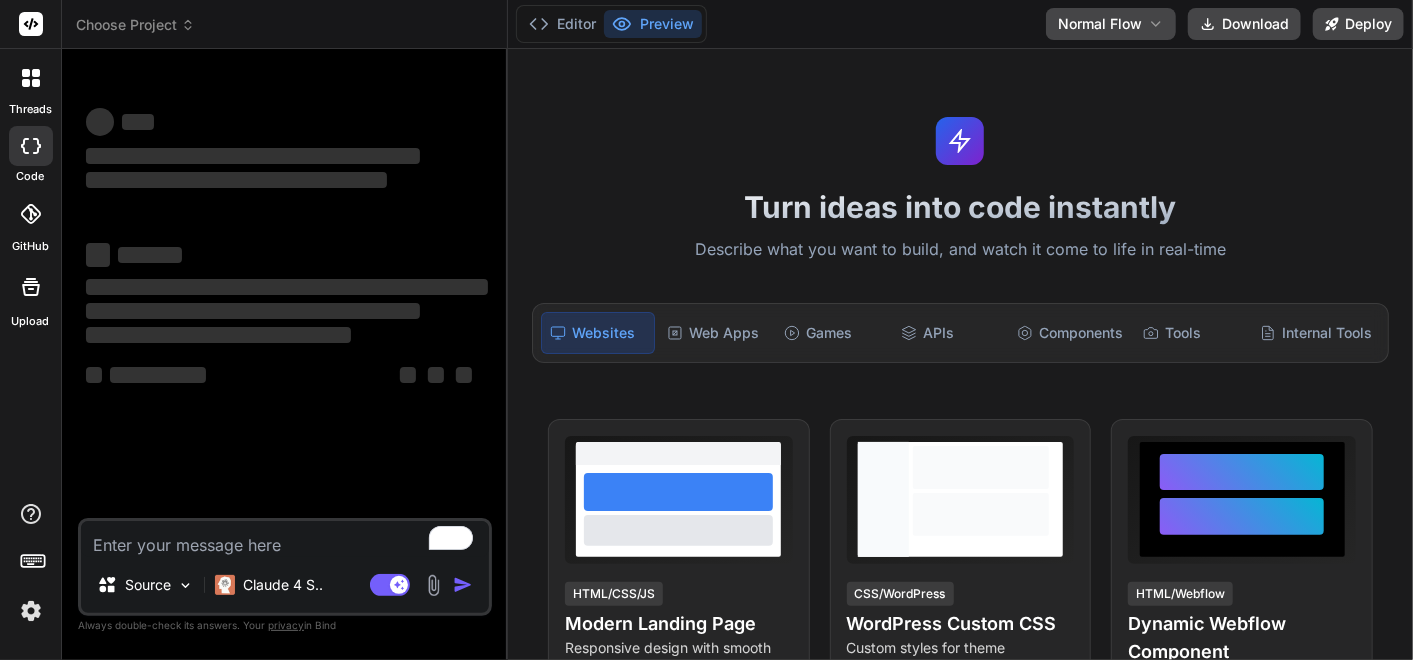 click 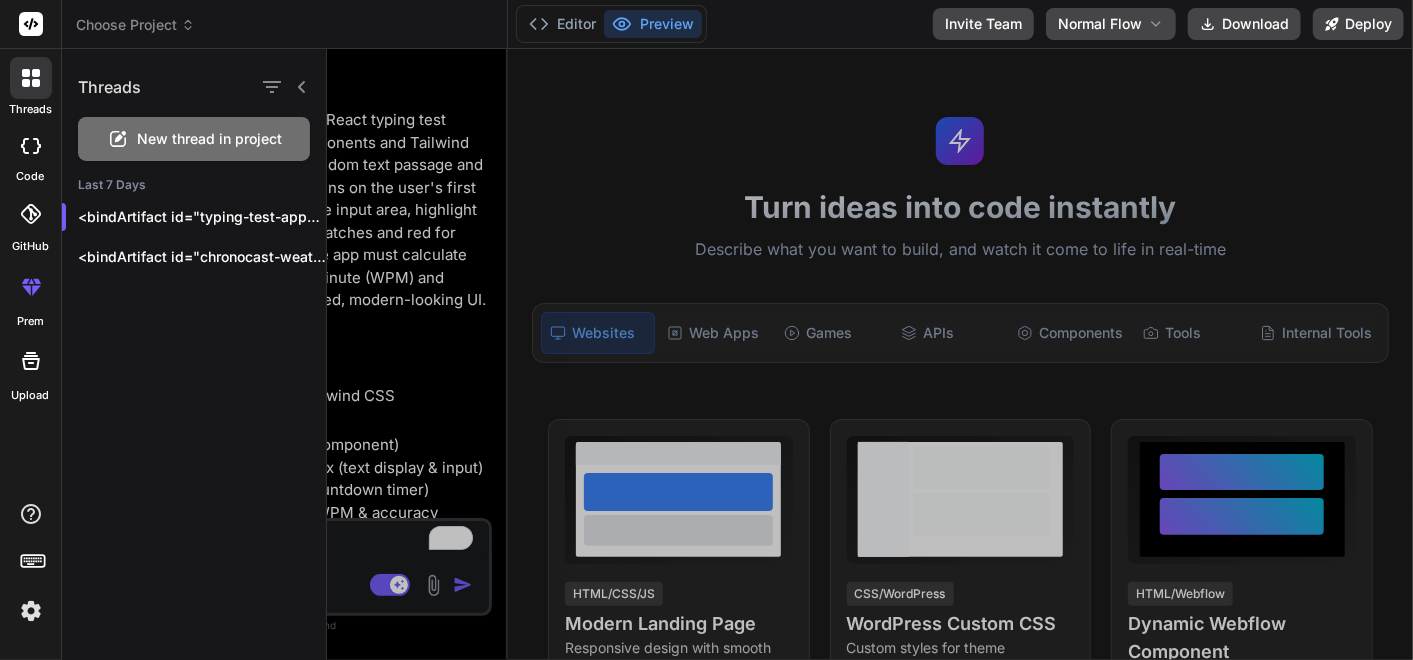 scroll, scrollTop: 522, scrollLeft: 0, axis: vertical 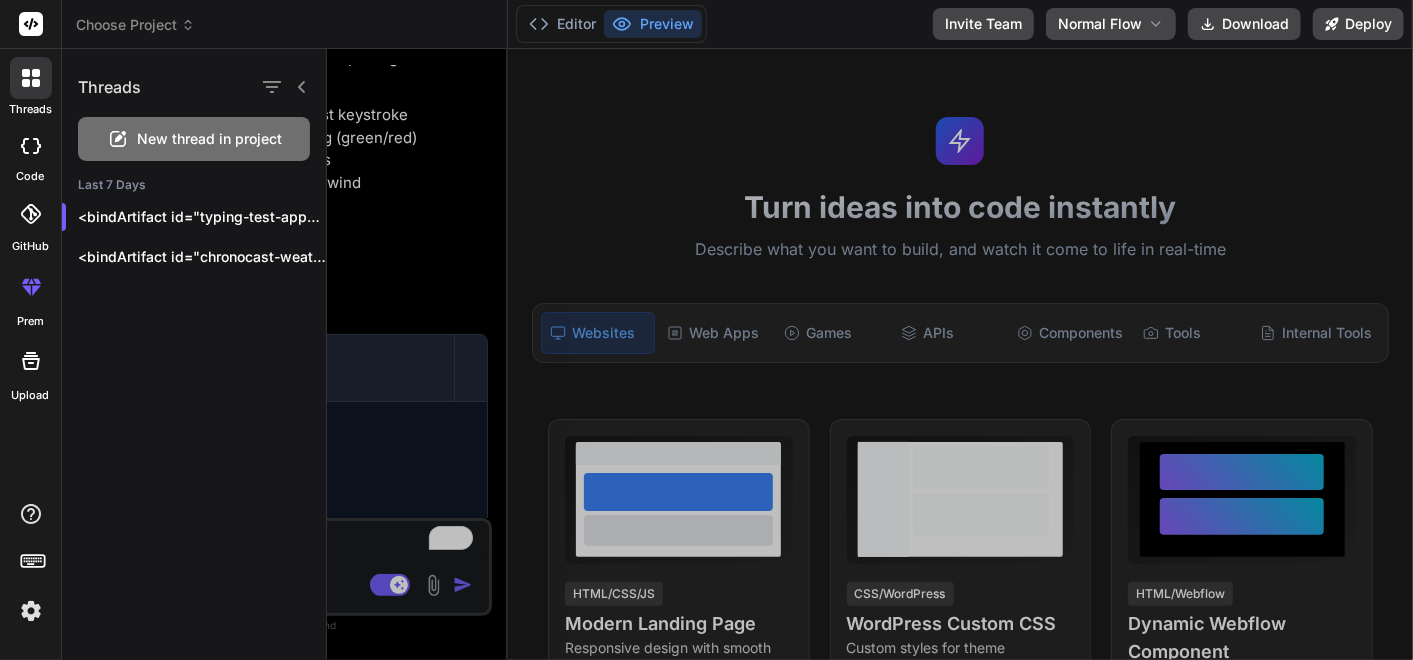 click at bounding box center (870, 354) 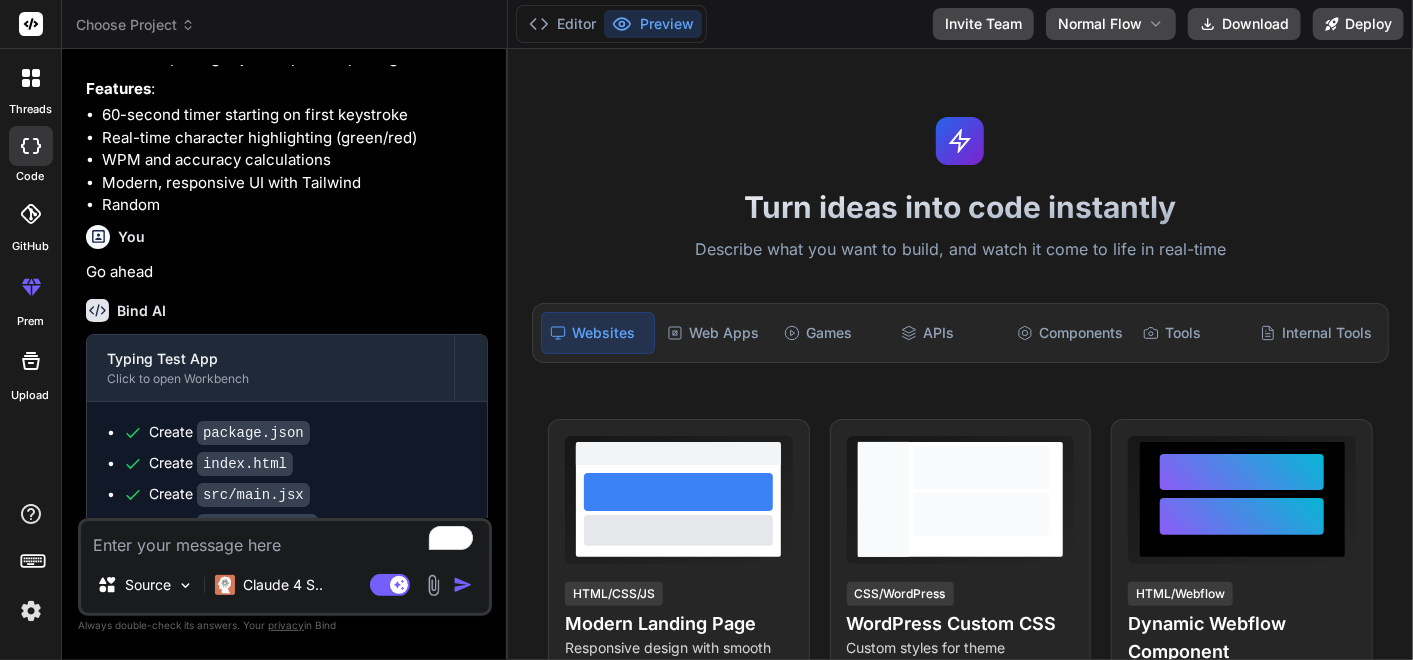 scroll, scrollTop: 0, scrollLeft: 0, axis: both 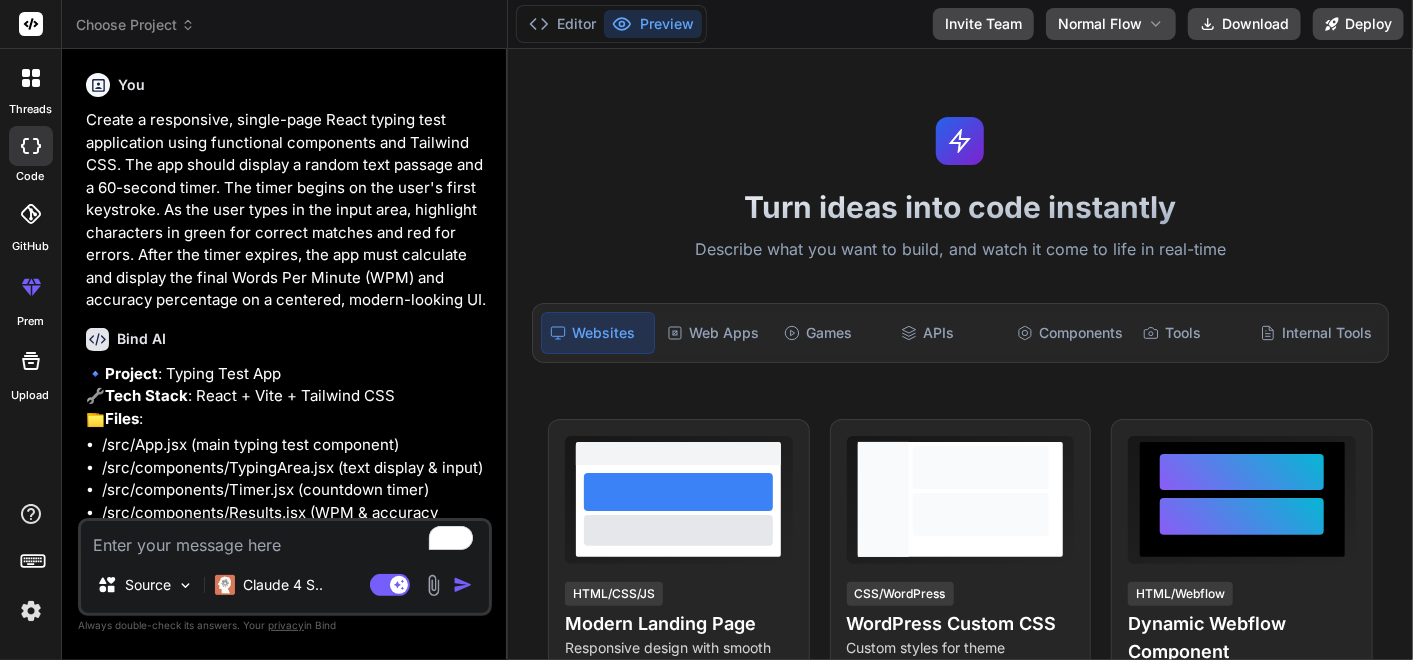 click on "Create a responsive, single-page React typing test application using functional components and Tailwind CSS. The app should display a random text passage and a 60-second timer. The timer begins on the user's first keystroke. As the user types in the input area, highlight characters in green for correct matches and red for errors. After the timer expires, the app must calculate and display the final Words Per Minute (WPM) and accuracy percentage on a centered, modern-looking UI." at bounding box center [287, 210] 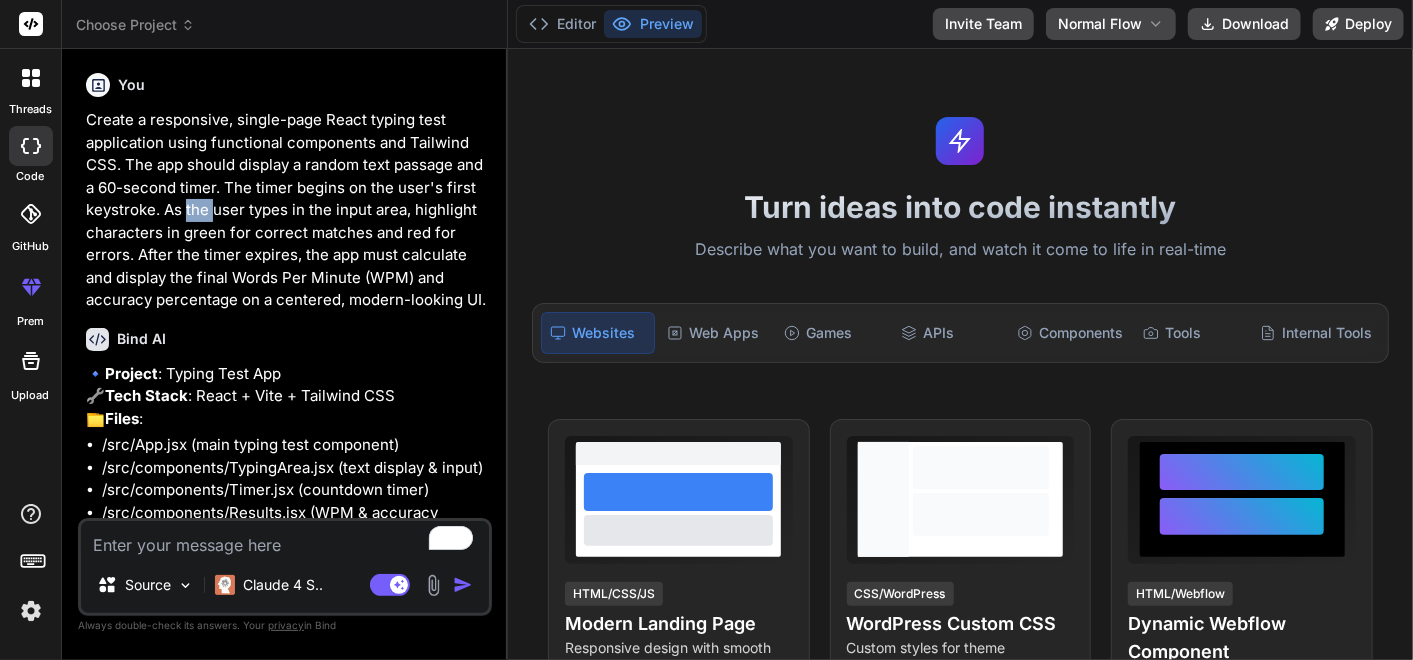 click on "Create a responsive, single-page React typing test application using functional components and Tailwind CSS. The app should display a random text passage and a 60-second timer. The timer begins on the user's first keystroke. As the user types in the input area, highlight characters in green for correct matches and red for errors. After the timer expires, the app must calculate and display the final Words Per Minute (WPM) and accuracy percentage on a centered, modern-looking UI." at bounding box center [287, 210] 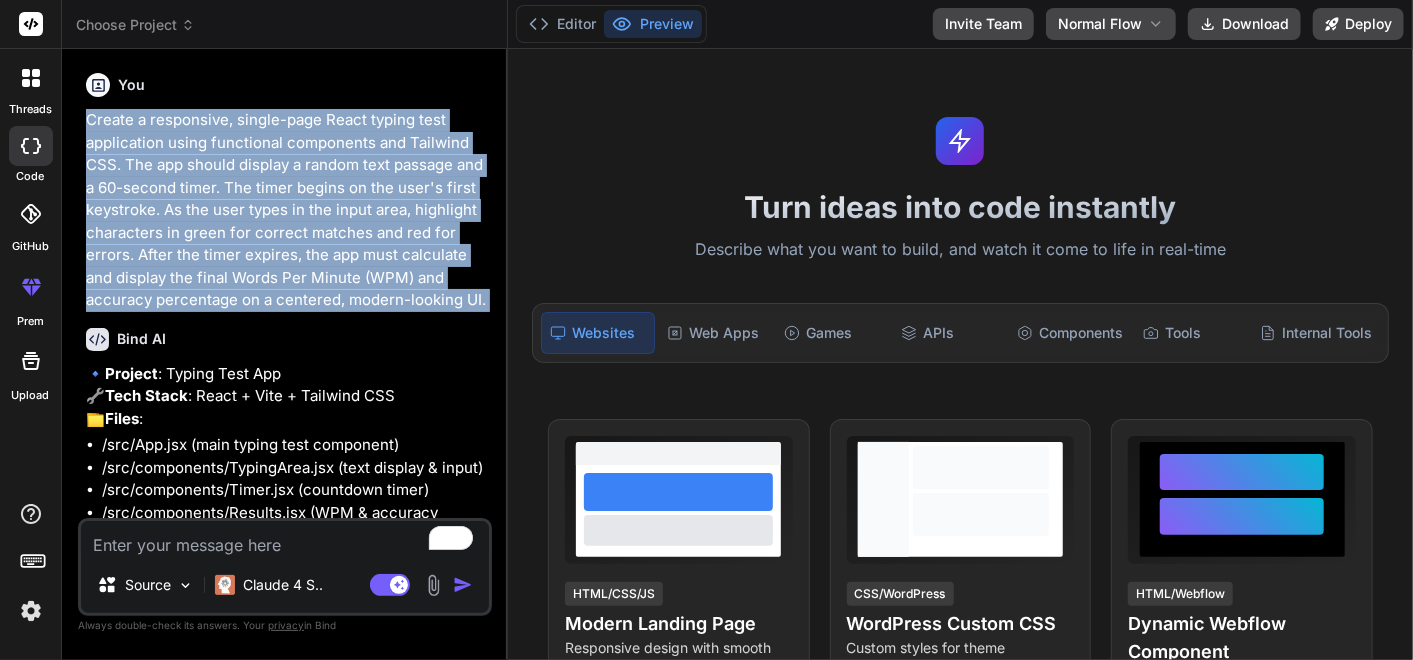 click on "Create a responsive, single-page React typing test application using functional components and Tailwind CSS. The app should display a random text passage and a 60-second timer. The timer begins on the user's first keystroke. As the user types in the input area, highlight characters in green for correct matches and red for errors. After the timer expires, the app must calculate and display the final Words Per Minute (WPM) and accuracy percentage on a centered, modern-looking UI." at bounding box center [287, 210] 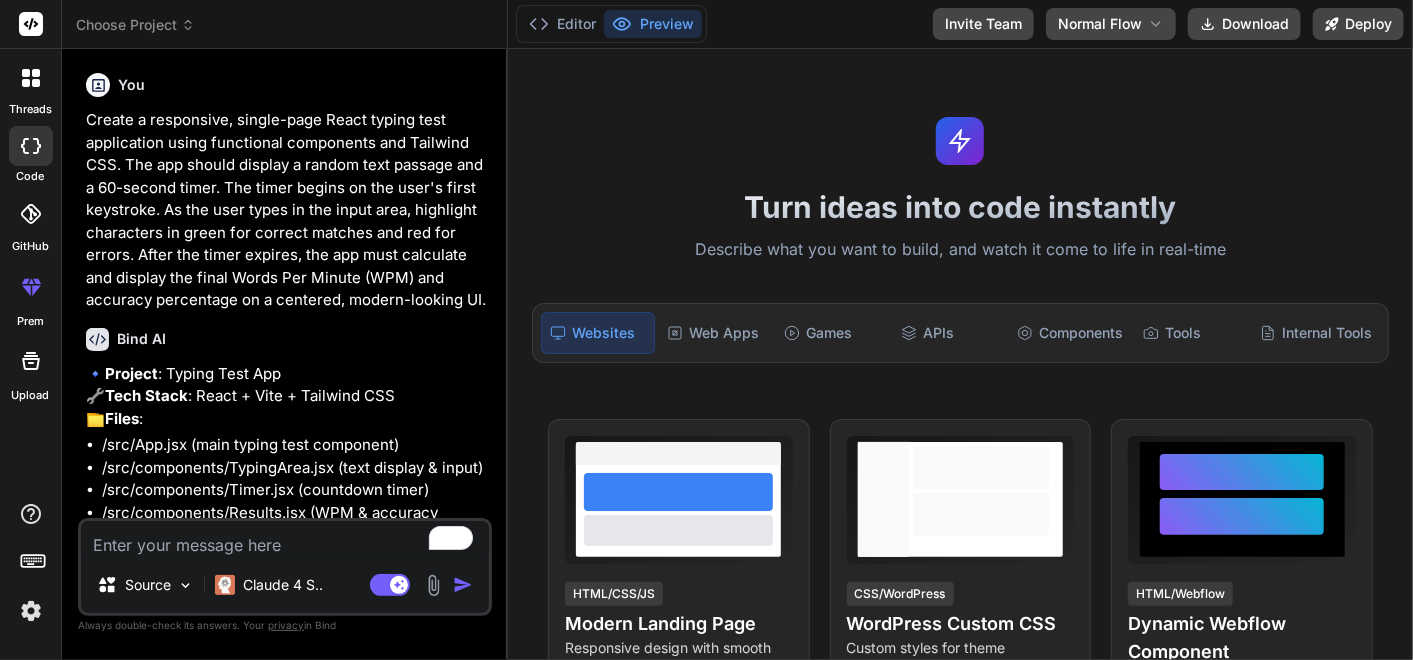 click on "Turn ideas into code instantly Describe what you want to build, and watch it come to life in real-time   Websites   Web Apps   Games   APIs   Components   Tools   Internal Tools View Prompt HTML/CSS/JS Modern Landing Page Responsive design with smooth interactions View Prompt CSS/WordPress WordPress Custom CSS Custom styles for theme enhancement View Prompt HTML/Webflow Dynamic Webflow Component Interactive components with animations What makes IDE powerful Everything you need to bring your ideas to life Create from Images Upload mockups, screenshots, or sketches and generate matching UIs instantly GitHub Integration Connect repos, talk to your codebase, and provide context to AI for better code generation Upload 50+ Formats Support for code files, PDFs, images, docs, and much more to provide rich context For Everyone Perfect for founders, builders, and developers. Use on mobile browser for on-the-go development One-Click Deploy Deploy full-stack apps to Vercel, Fly.io, or download for custom deployment" at bounding box center (960, 354) 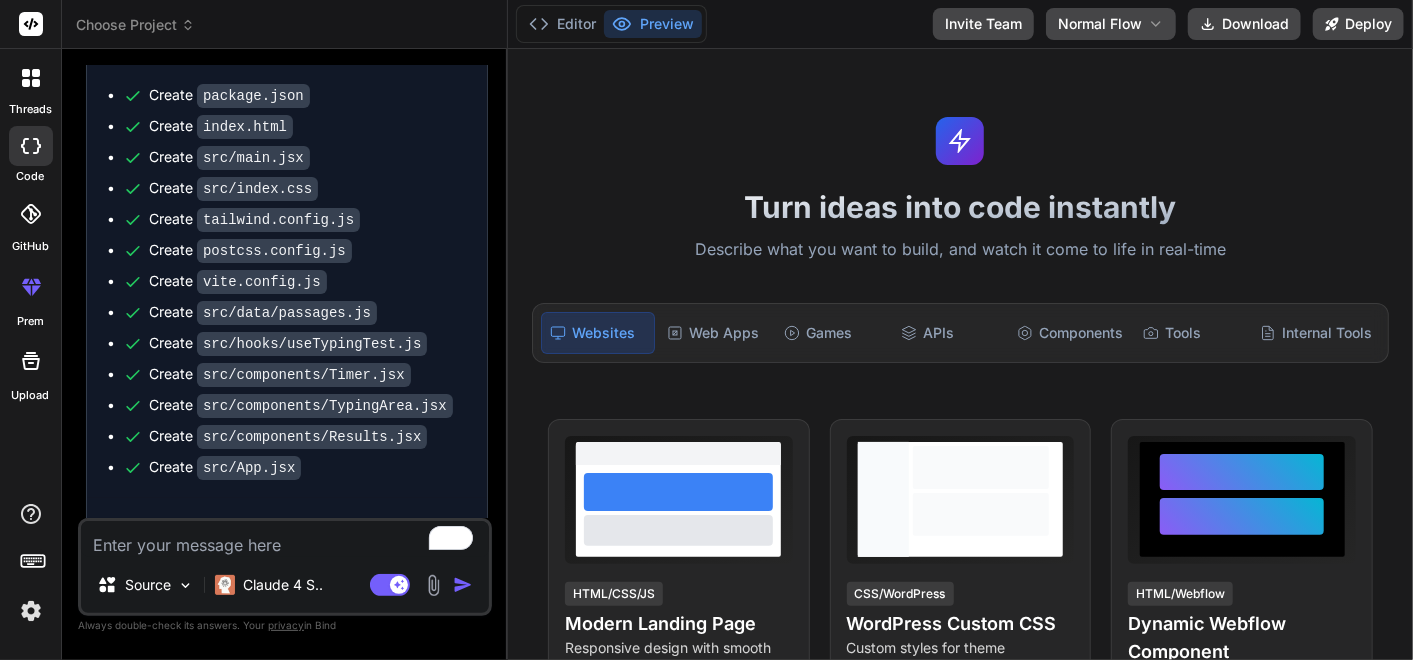 scroll, scrollTop: 952, scrollLeft: 0, axis: vertical 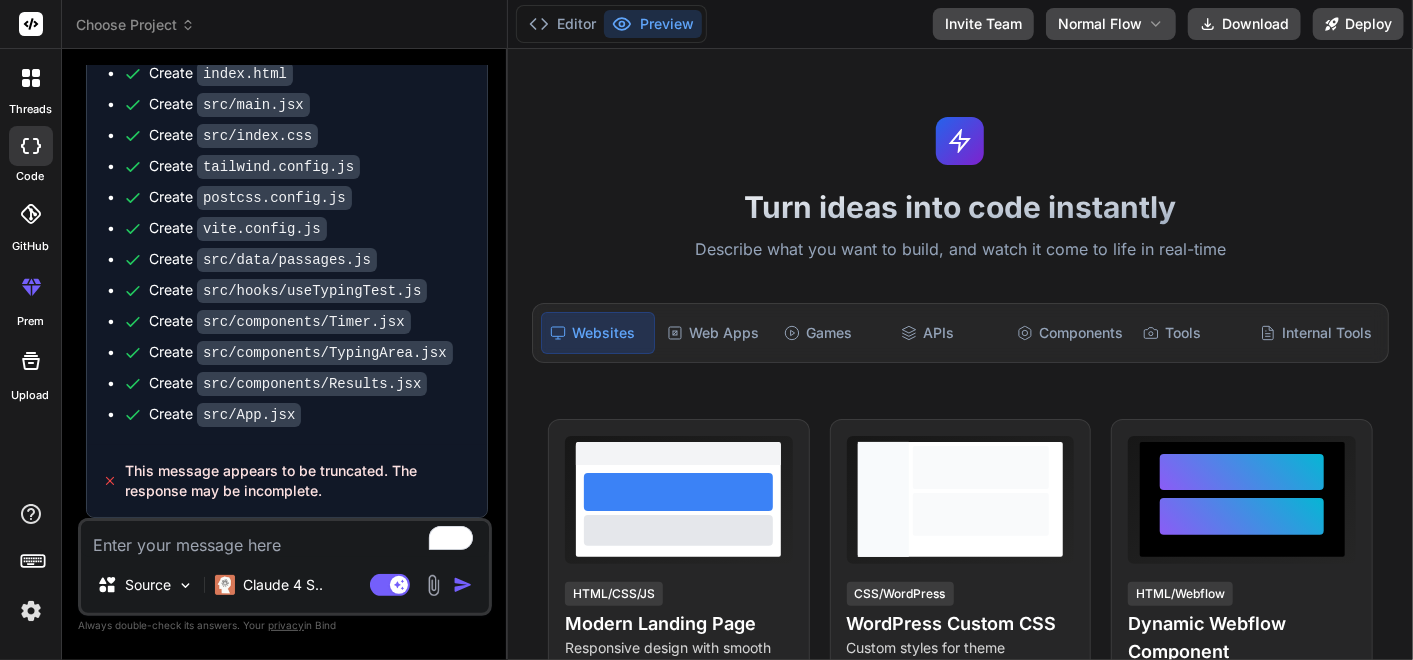 click on "src/components/TypingArea.jsx" at bounding box center [325, 353] 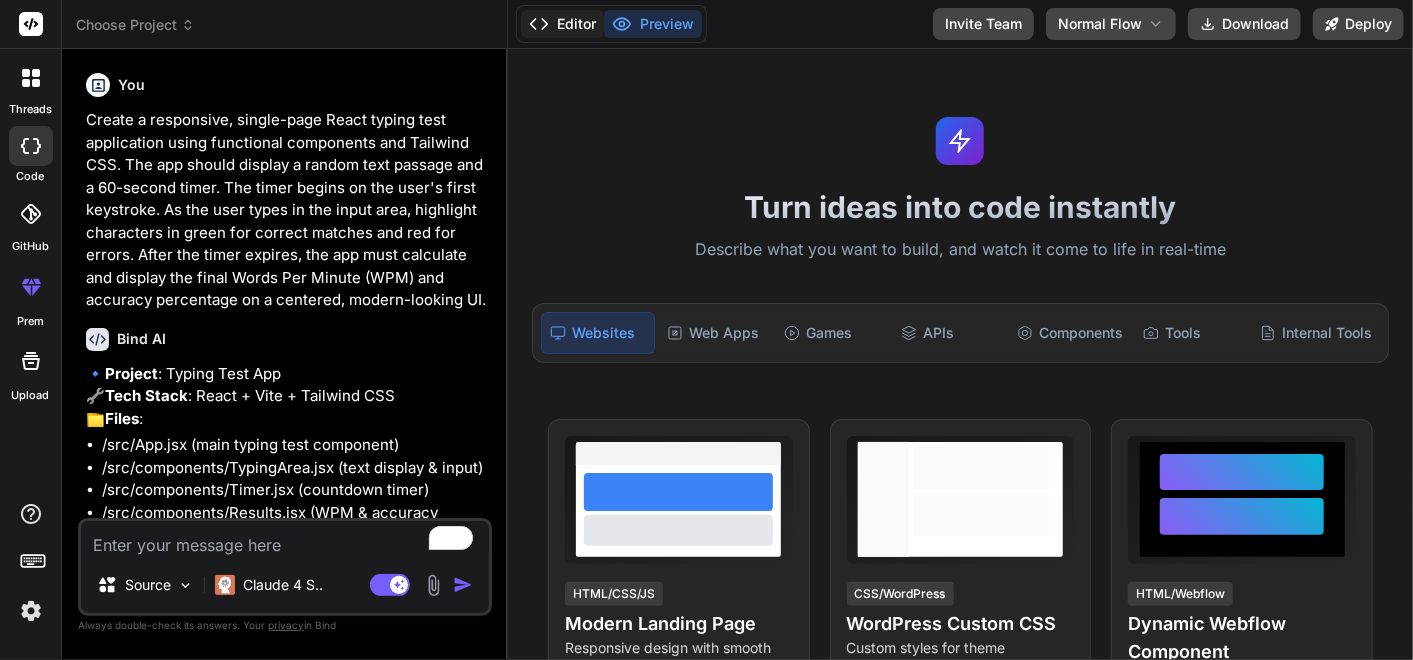 click on "Editor" at bounding box center [562, 24] 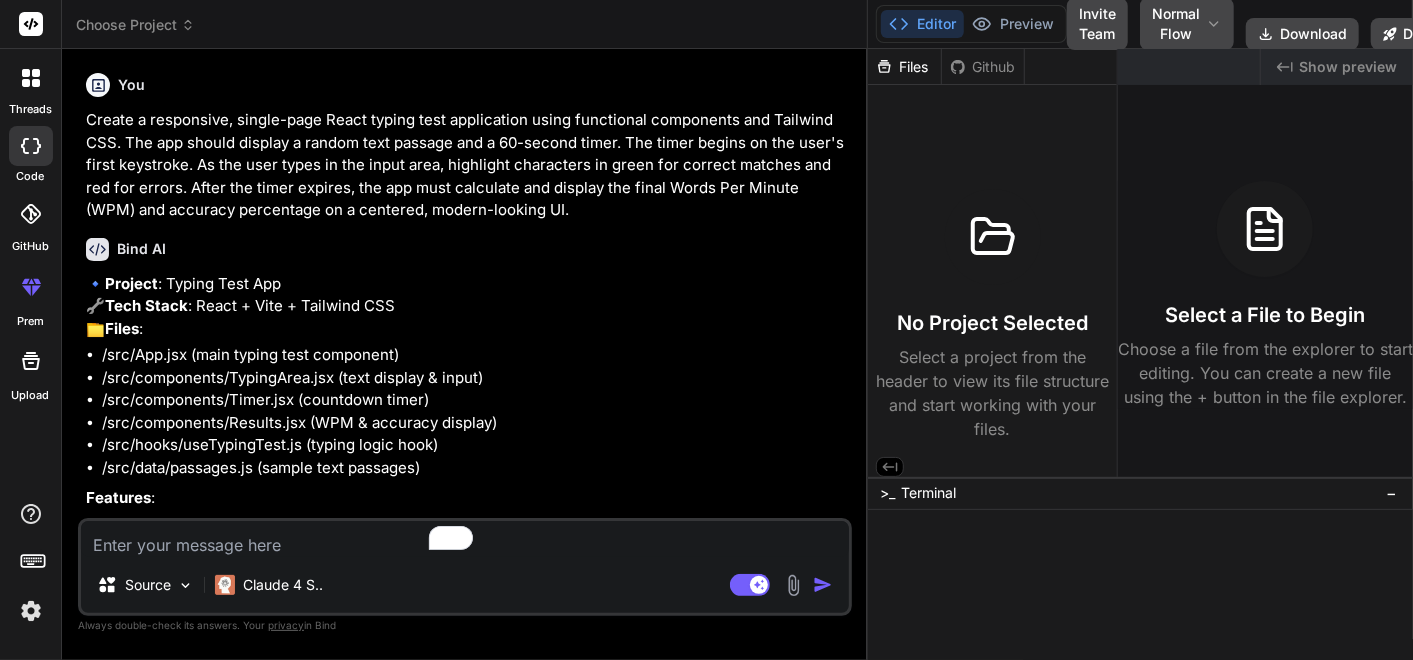 type on "x" 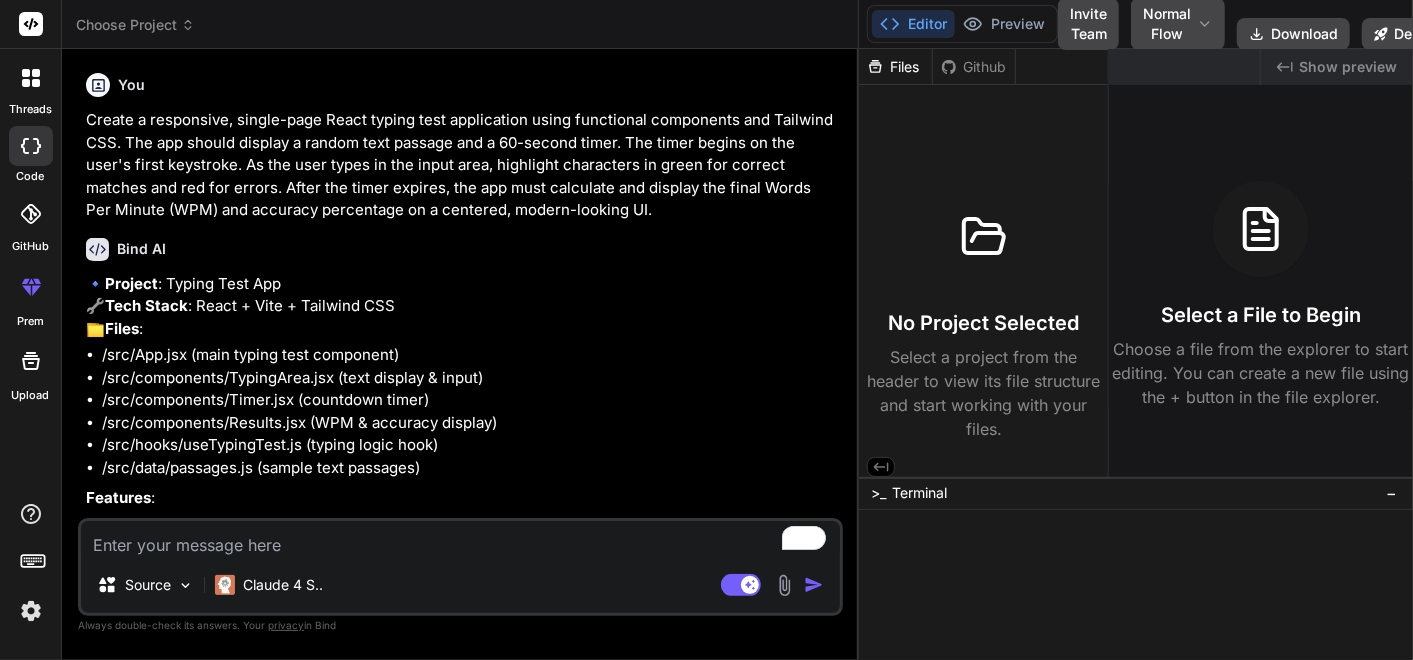 drag, startPoint x: 507, startPoint y: 188, endPoint x: 834, endPoint y: 180, distance: 327.09784 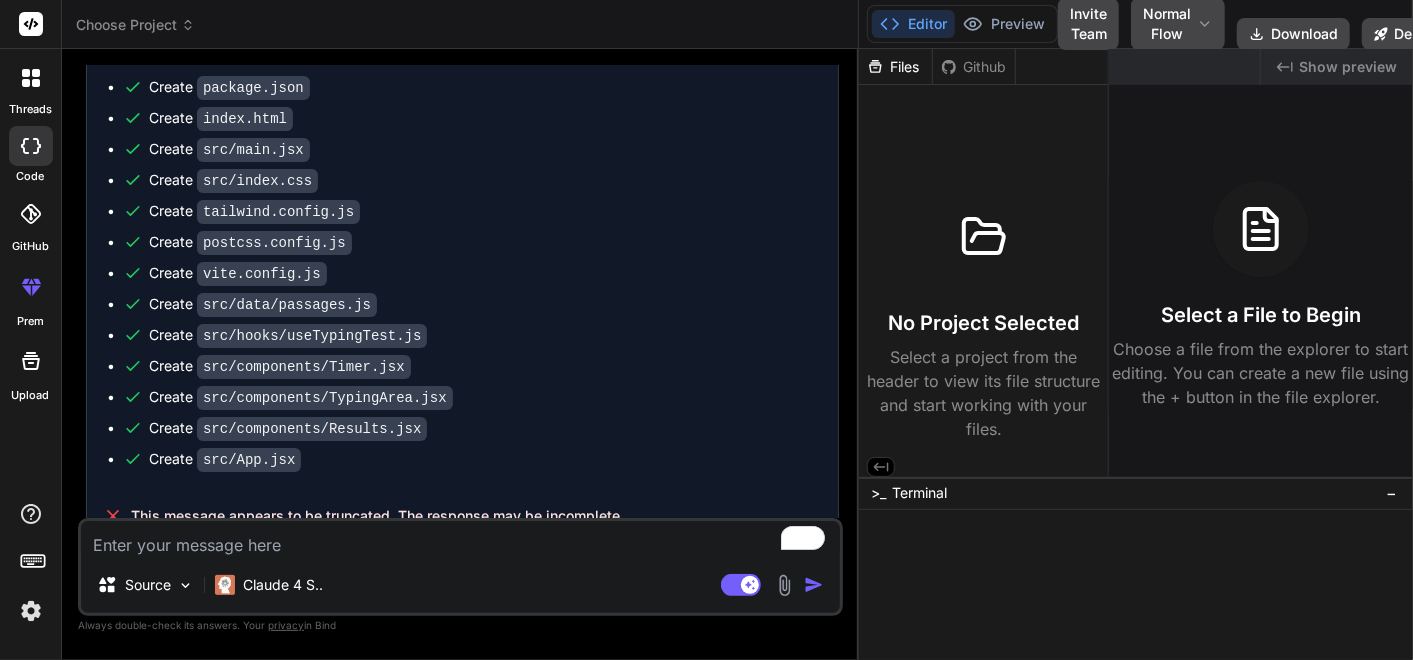 scroll, scrollTop: 820, scrollLeft: 0, axis: vertical 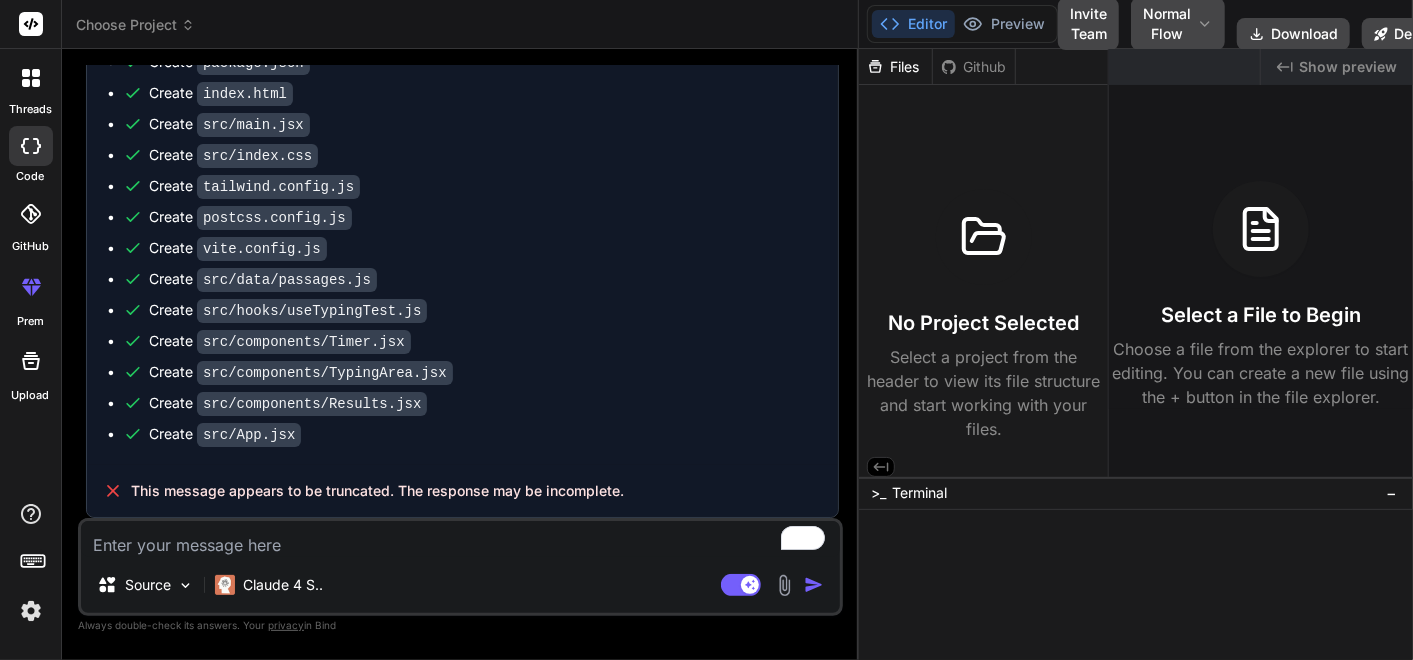 click on "src/App.jsx" at bounding box center [249, 435] 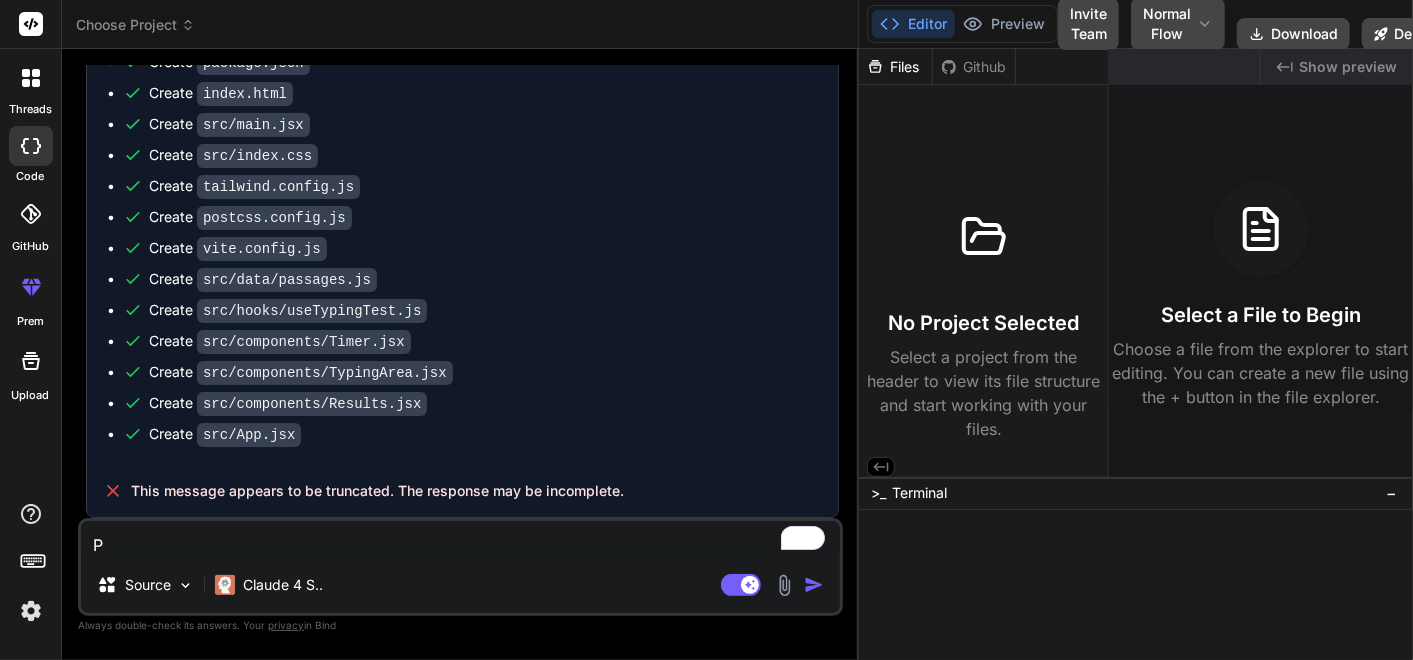 type on "Pr" 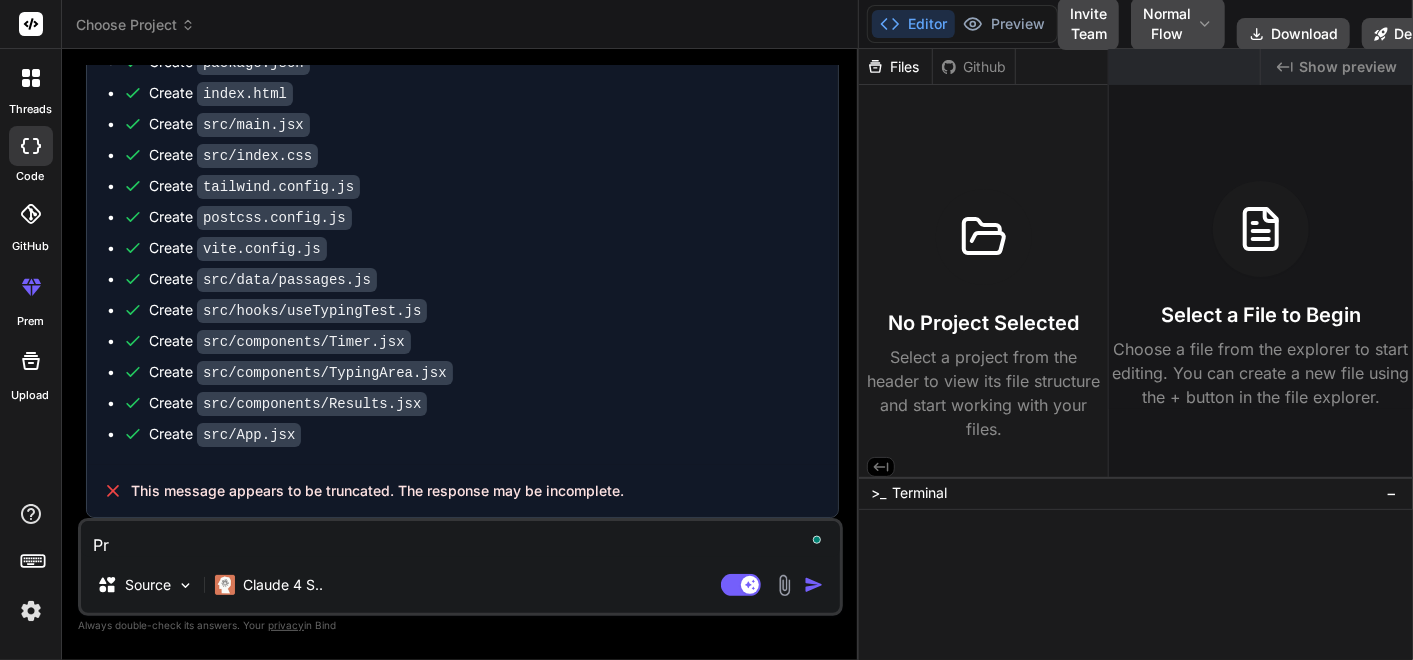 type on "Pre" 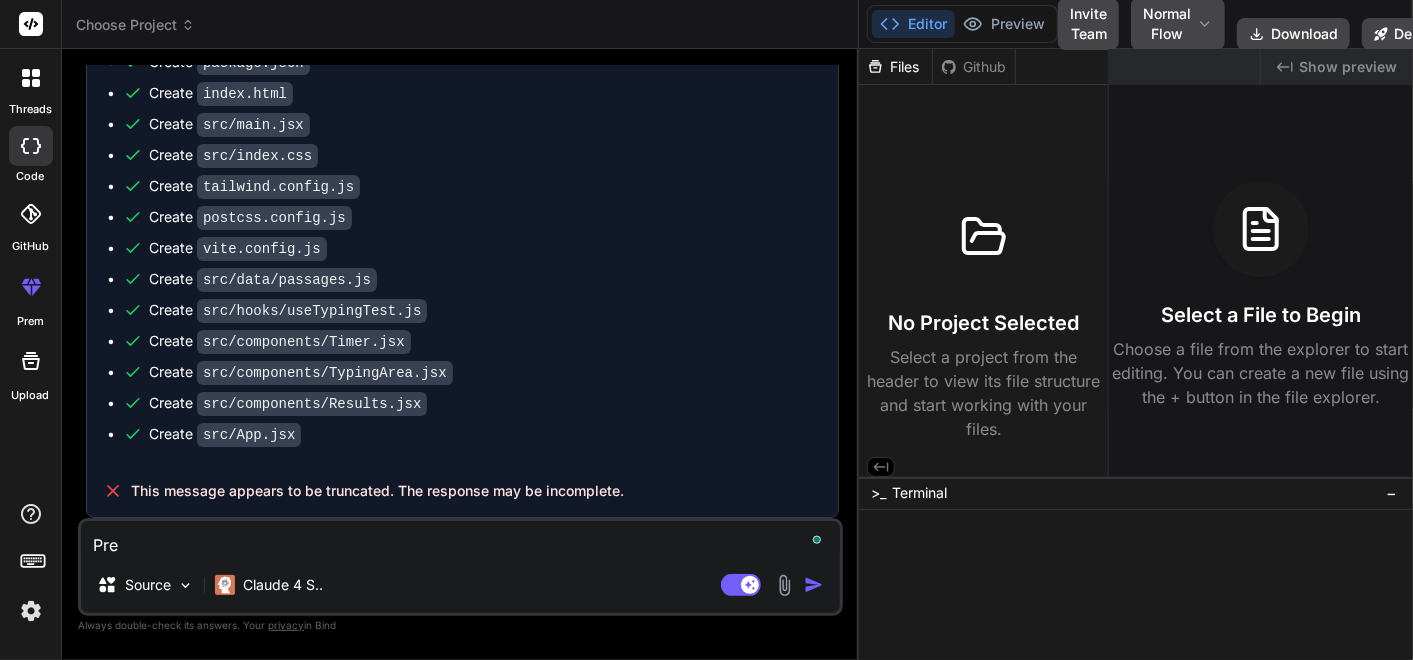 type on "Prev" 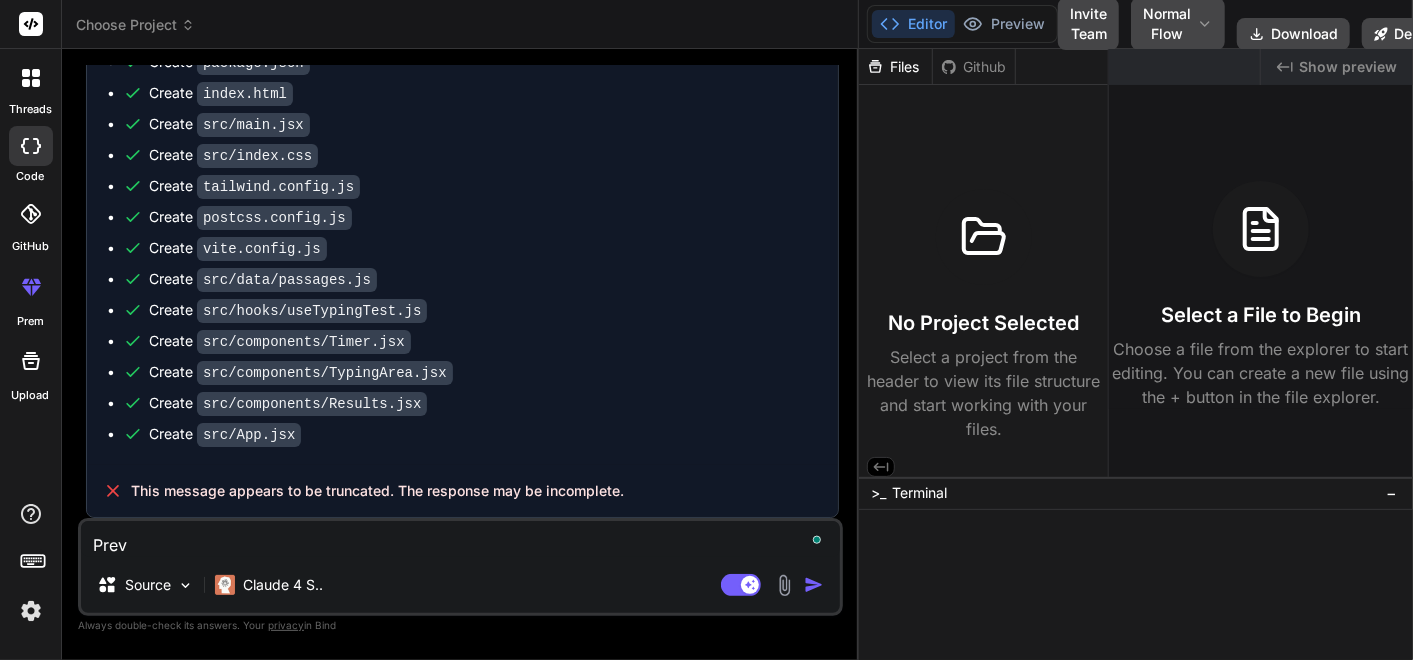 type on "Previ" 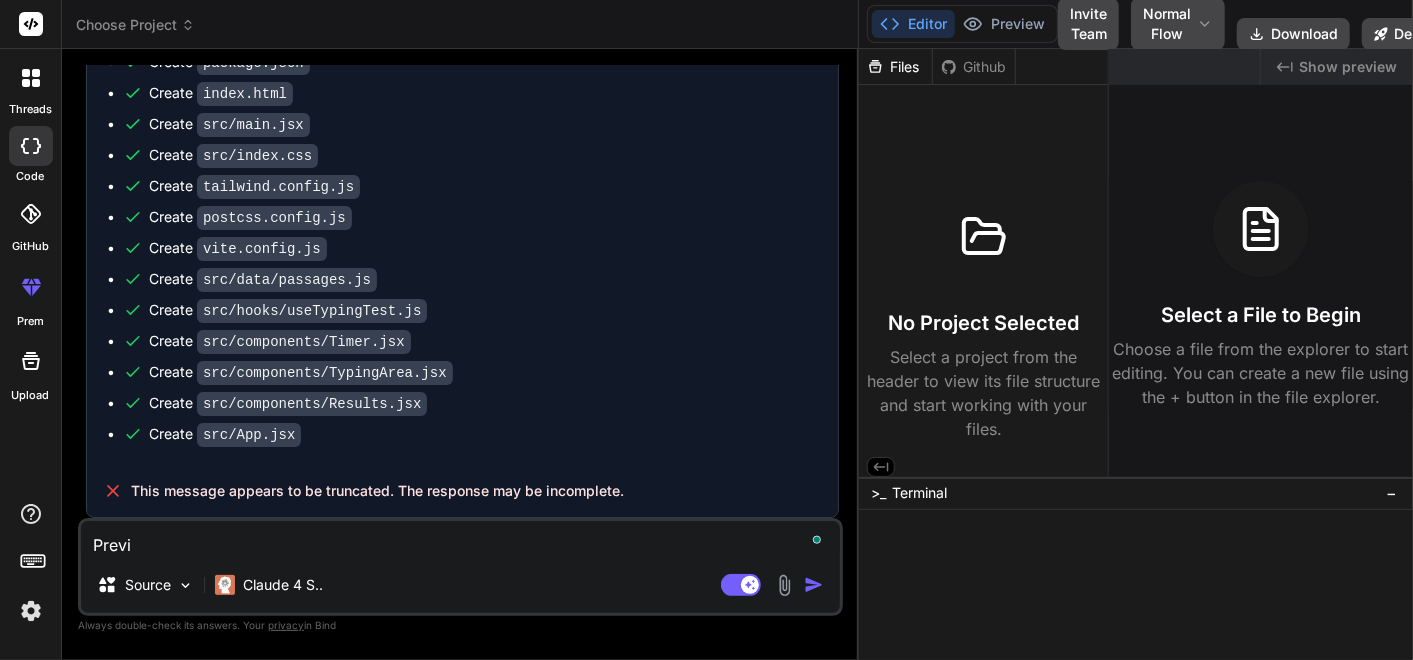 type on "Previe" 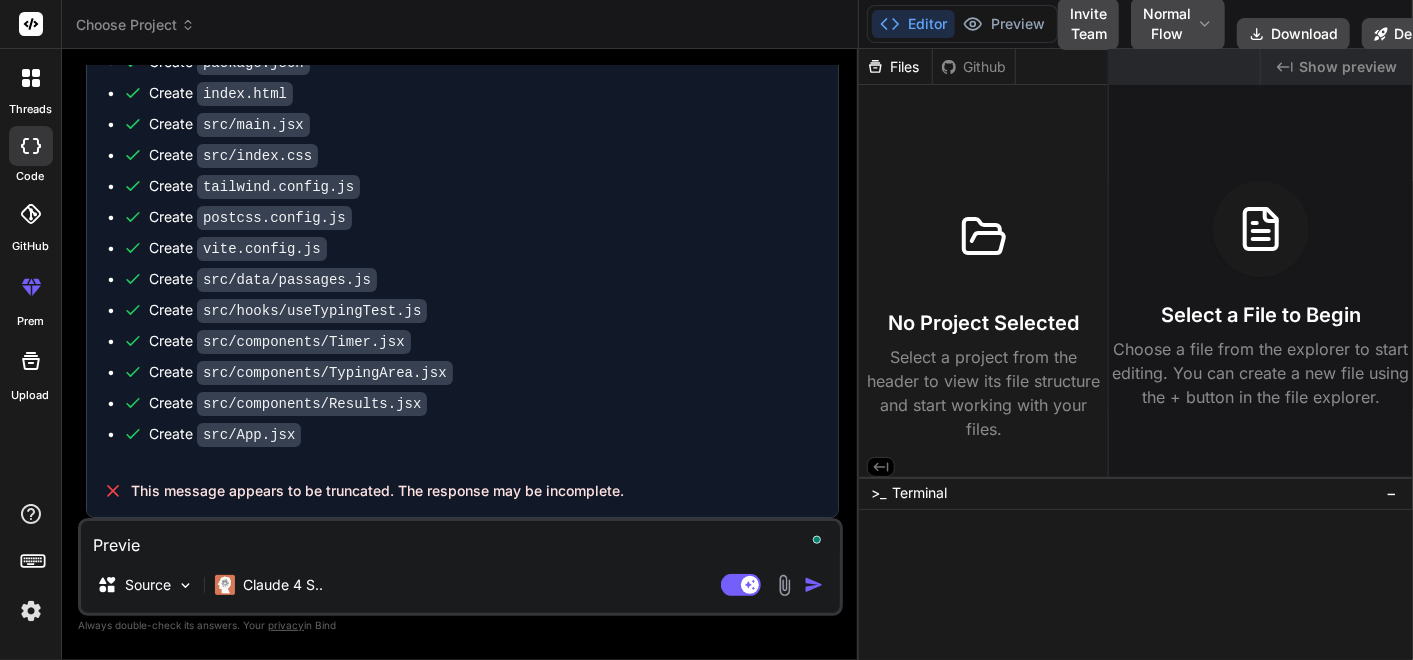 type on "Preview" 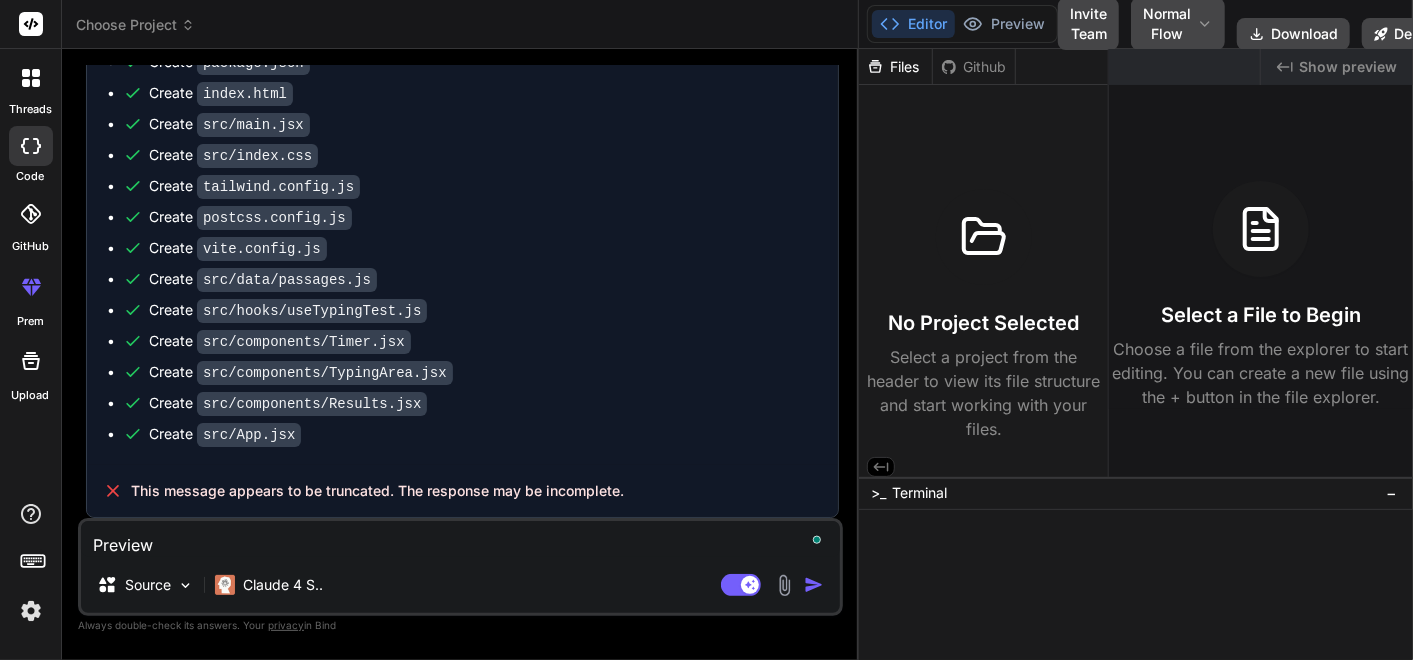 type on "x" 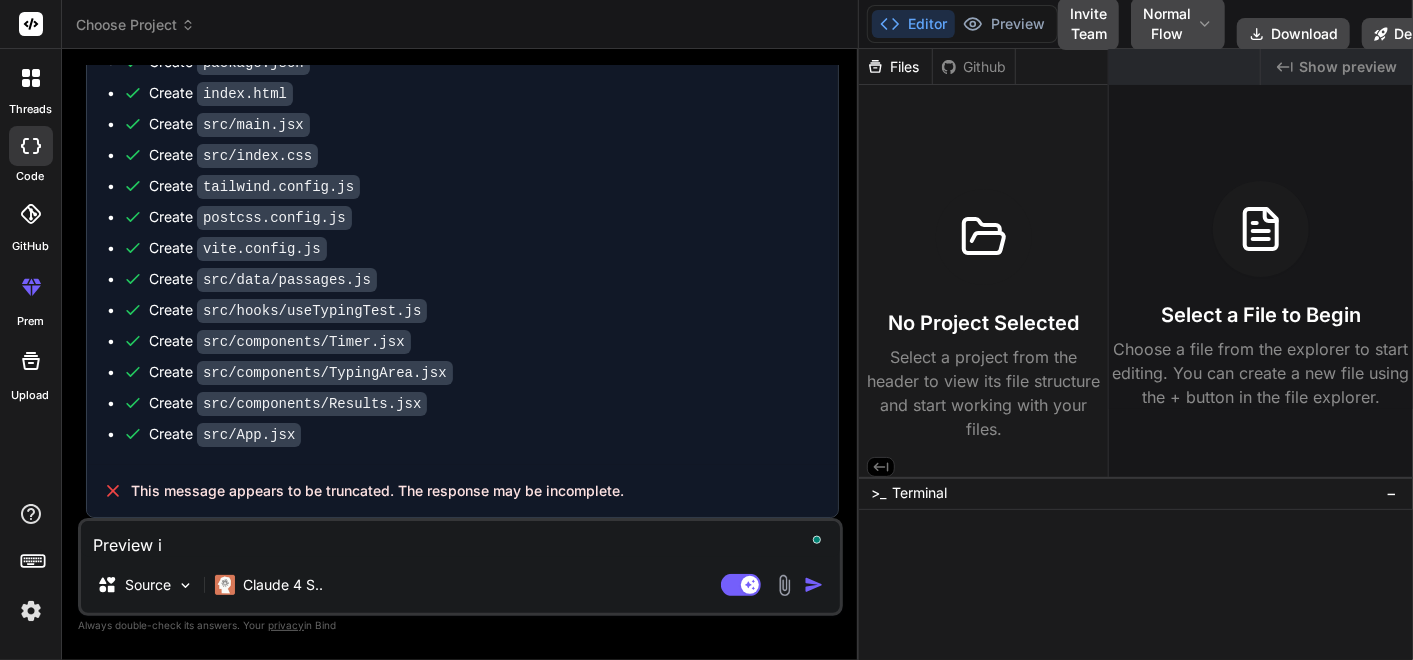 type on "Preview it" 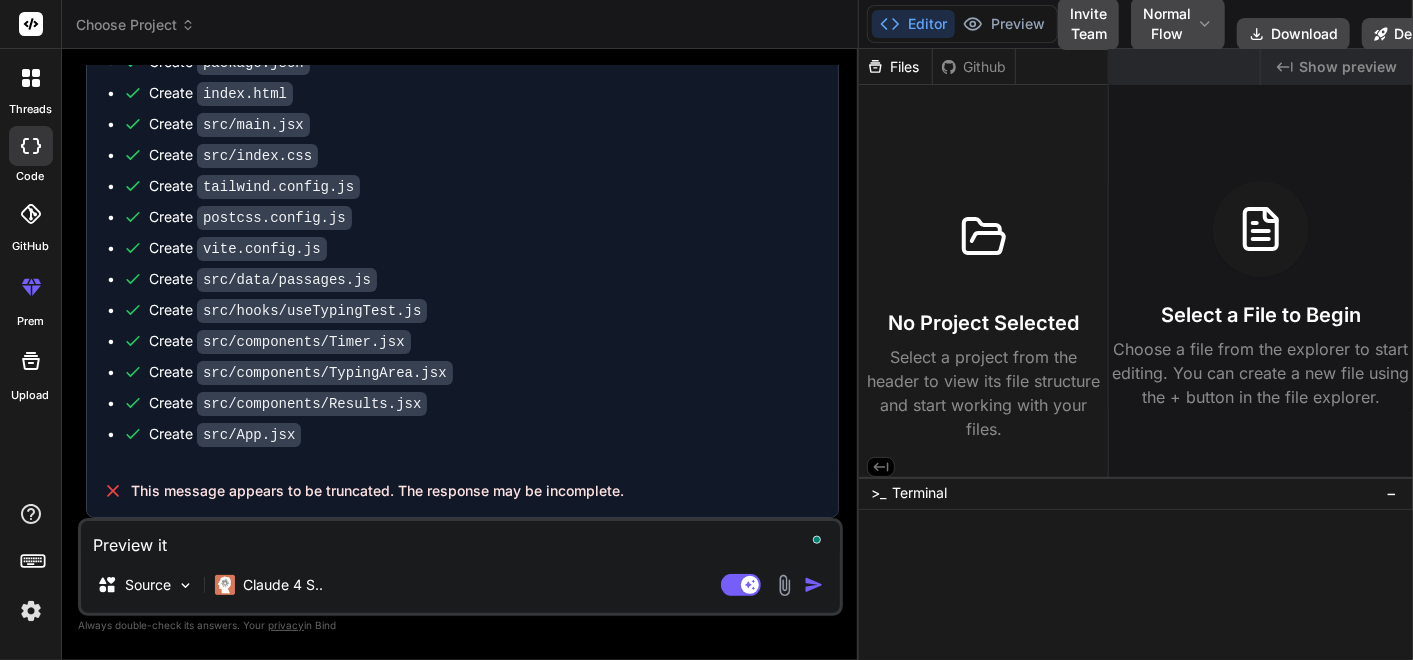 type on "x" 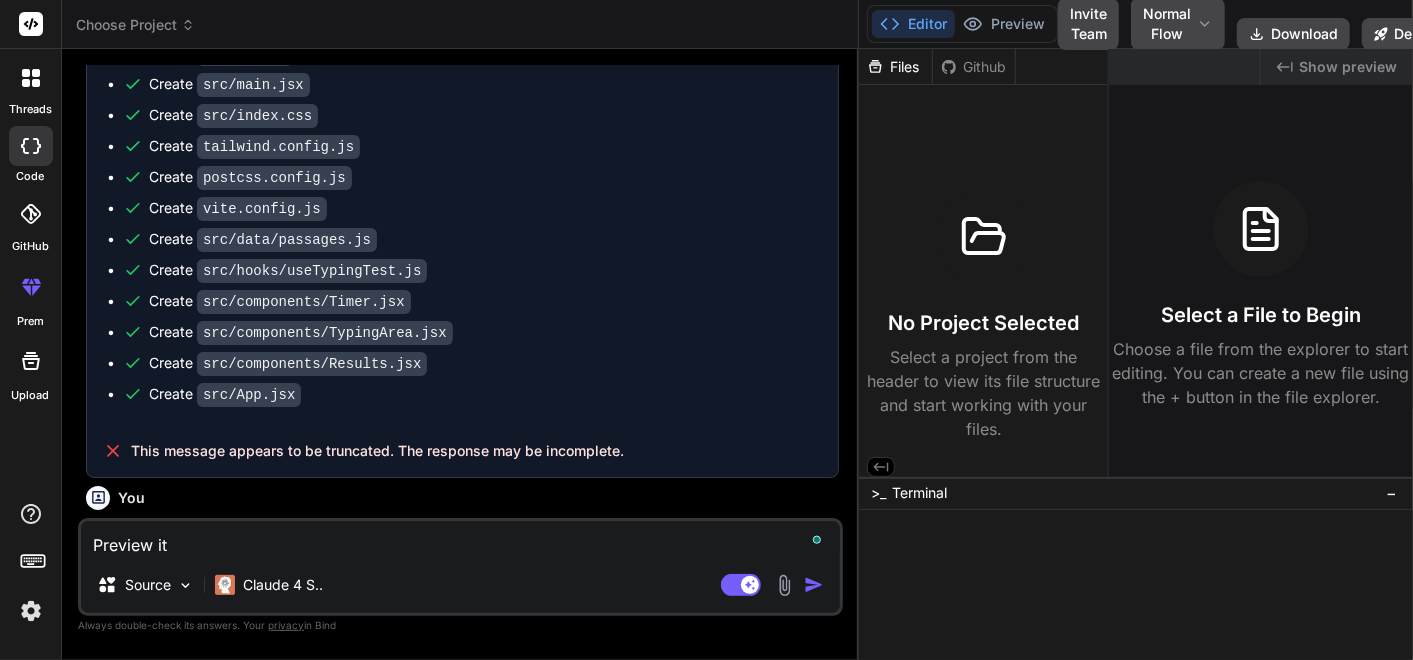 type 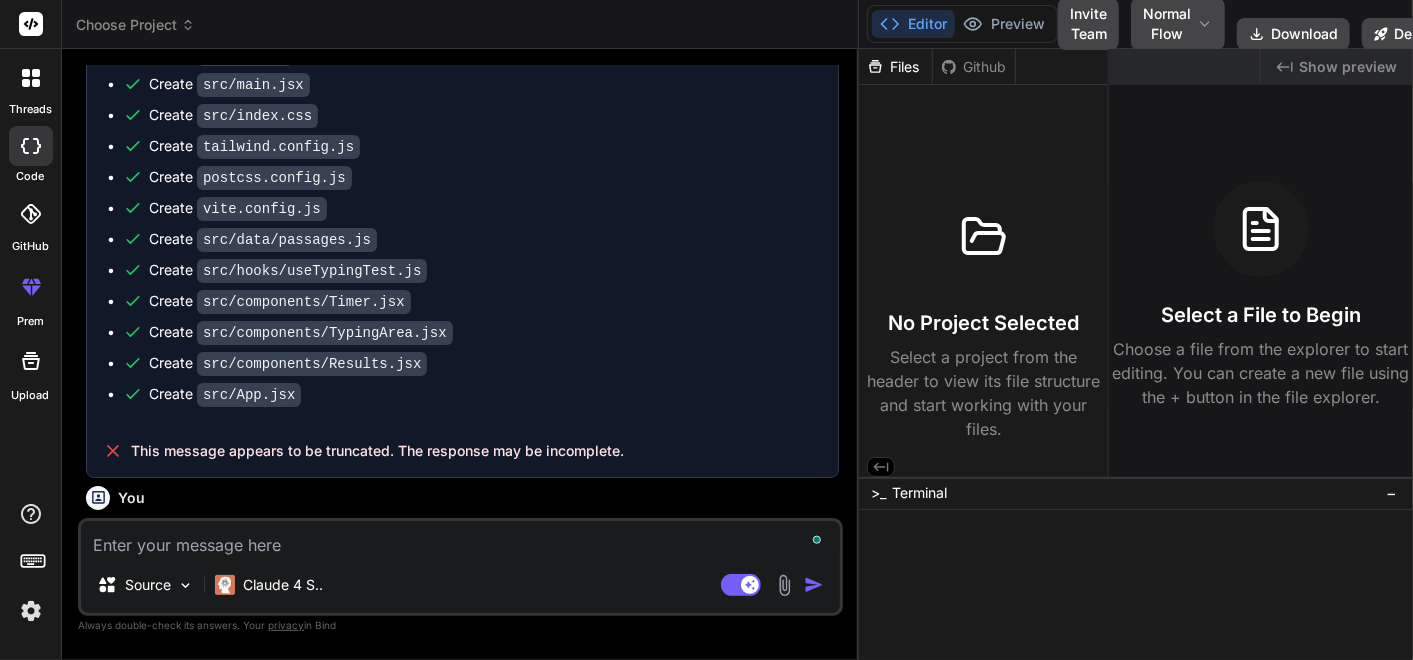 scroll, scrollTop: 1027, scrollLeft: 0, axis: vertical 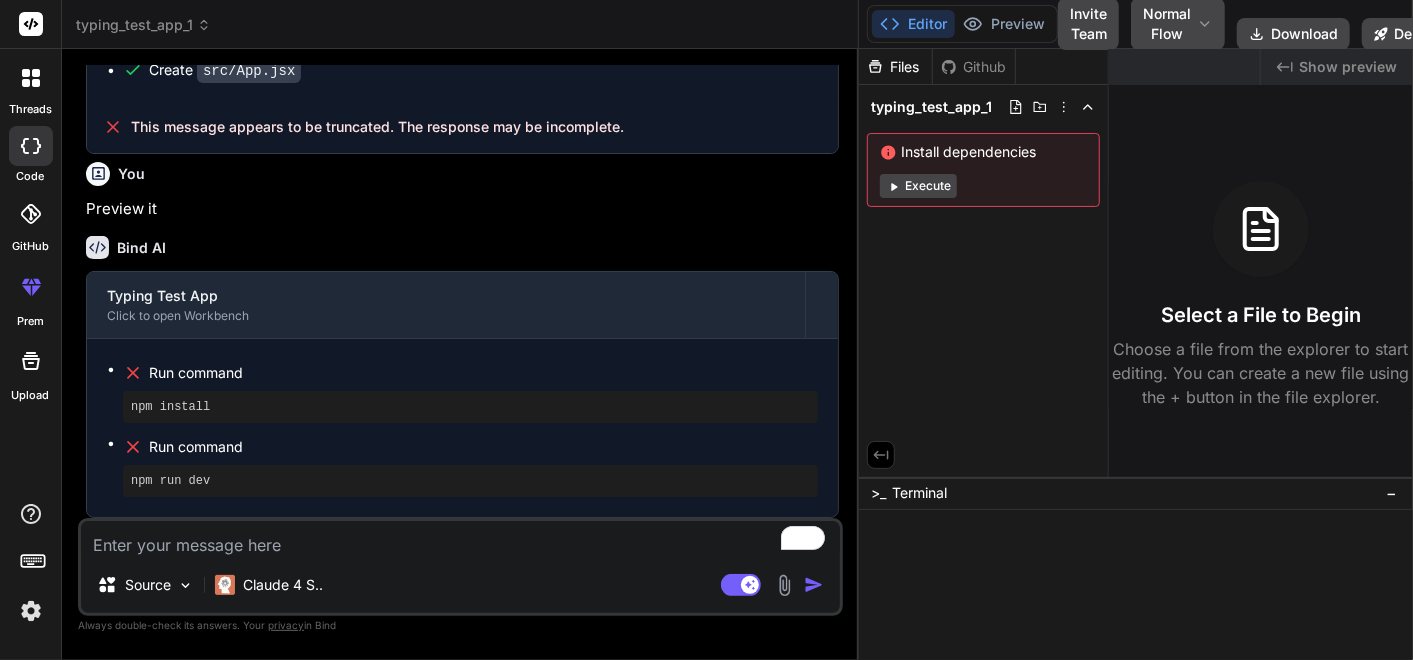 click on "Editor Preview" at bounding box center (962, 24) 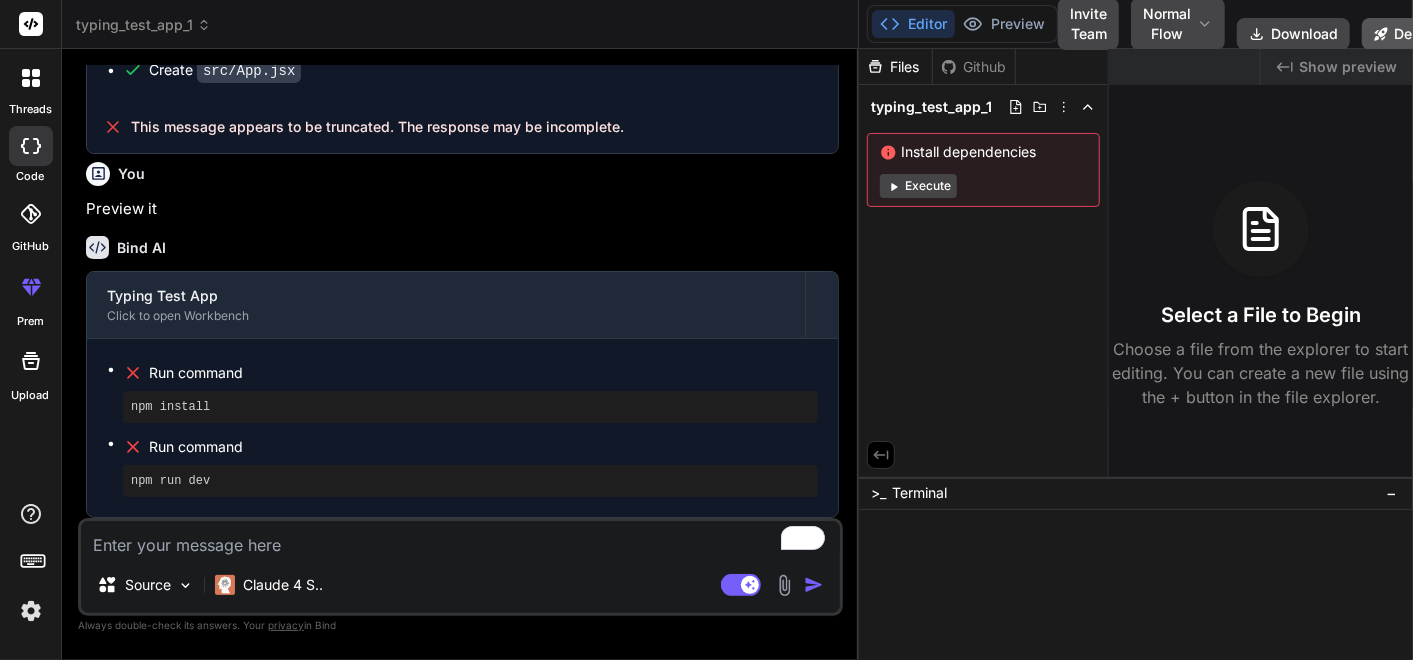 click on "Deploy" at bounding box center [1407, 34] 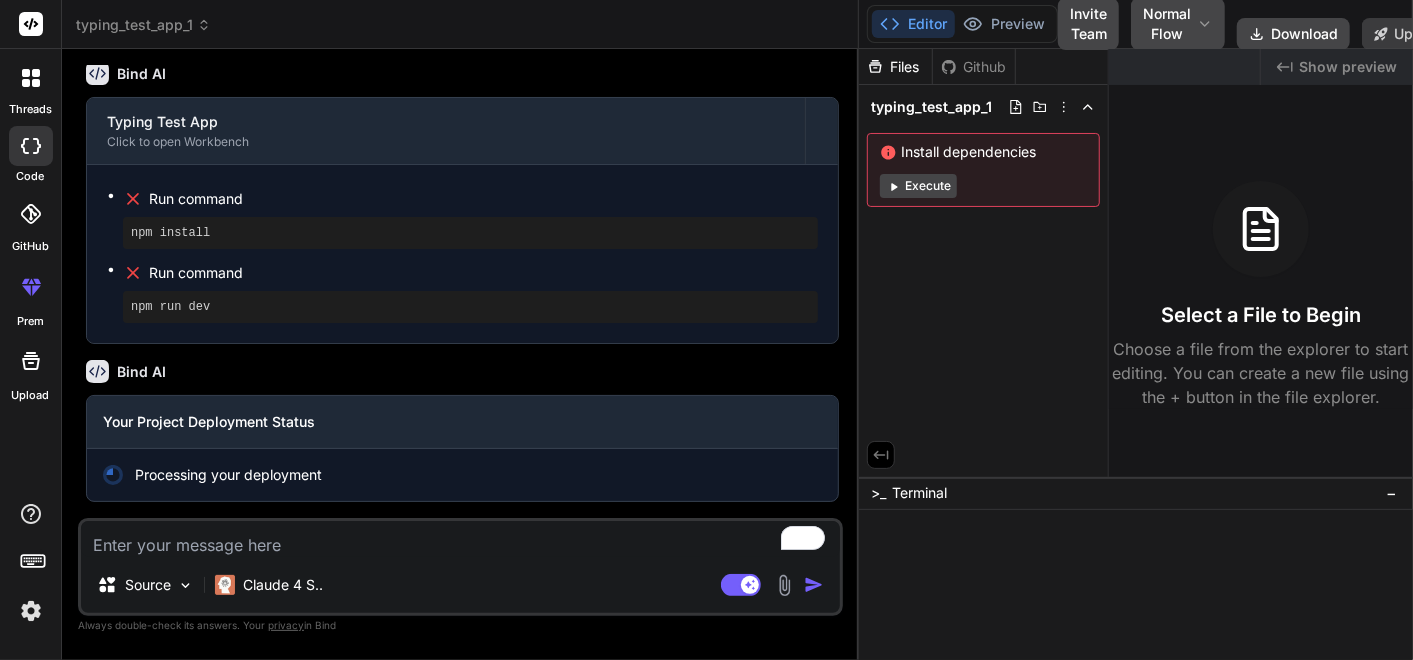 scroll, scrollTop: 1357, scrollLeft: 0, axis: vertical 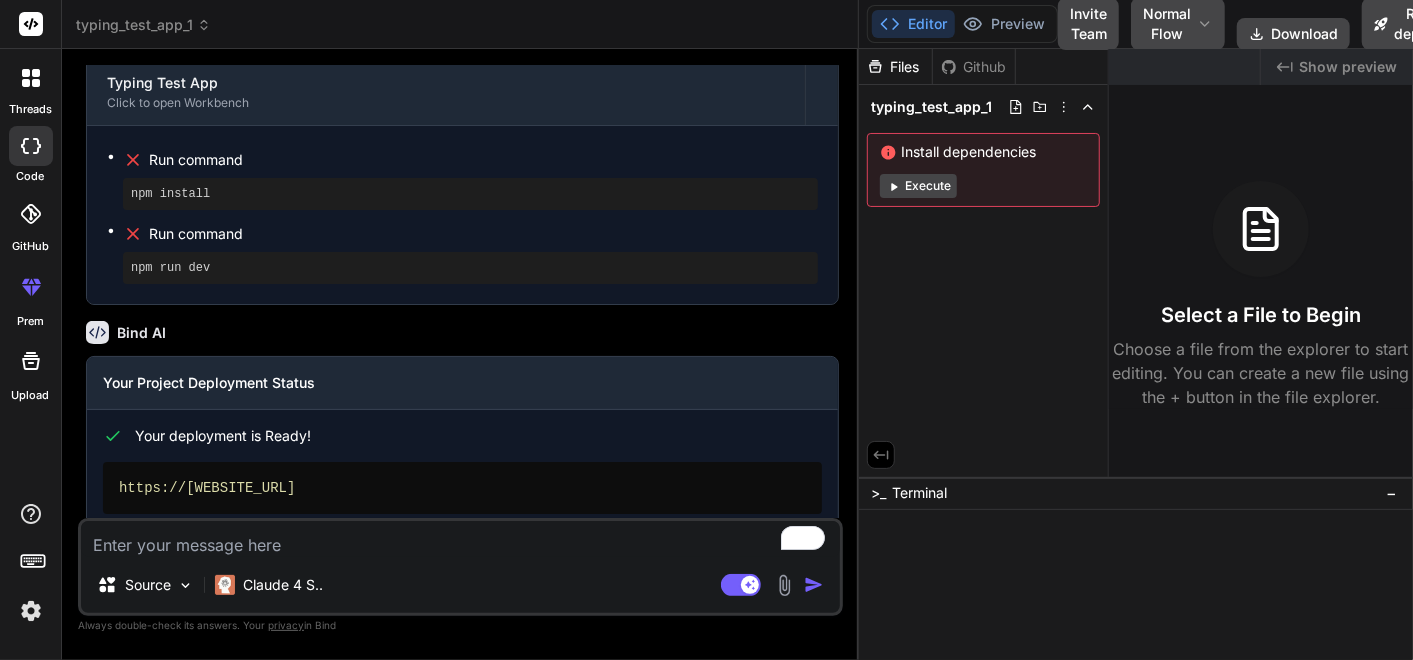 type on "x" 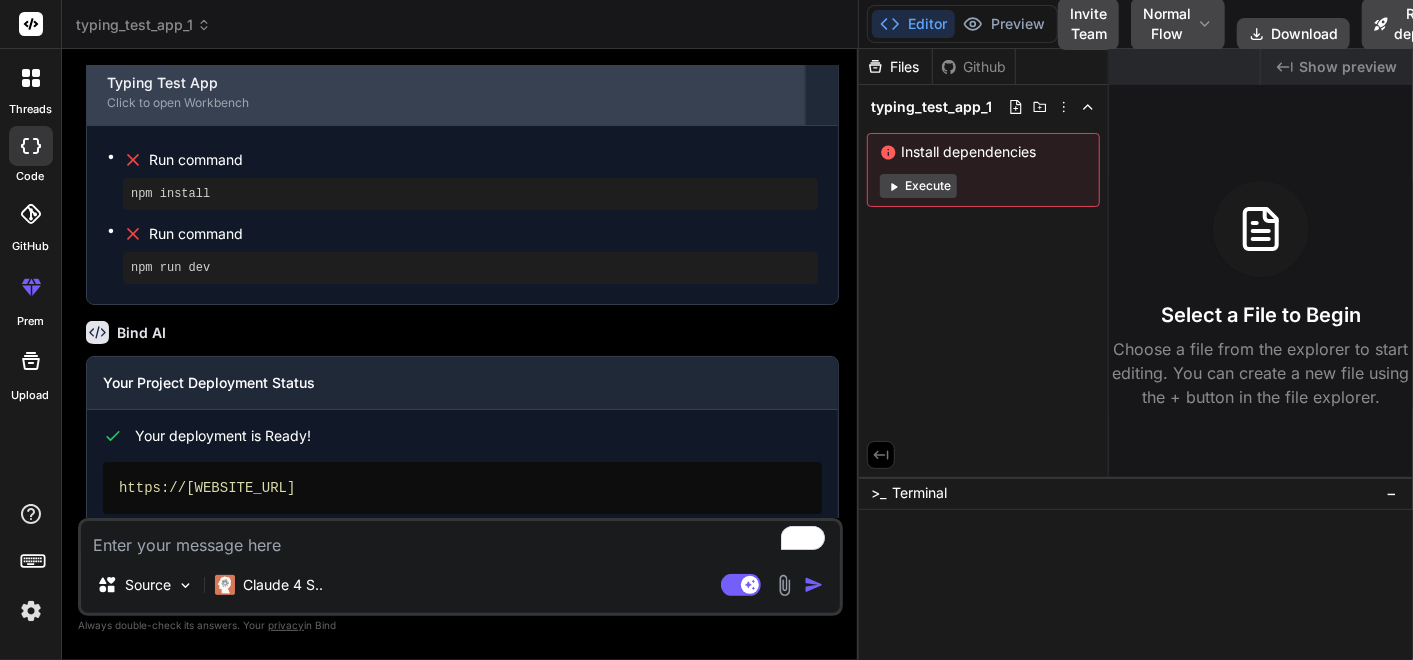 scroll, scrollTop: 1477, scrollLeft: 0, axis: vertical 